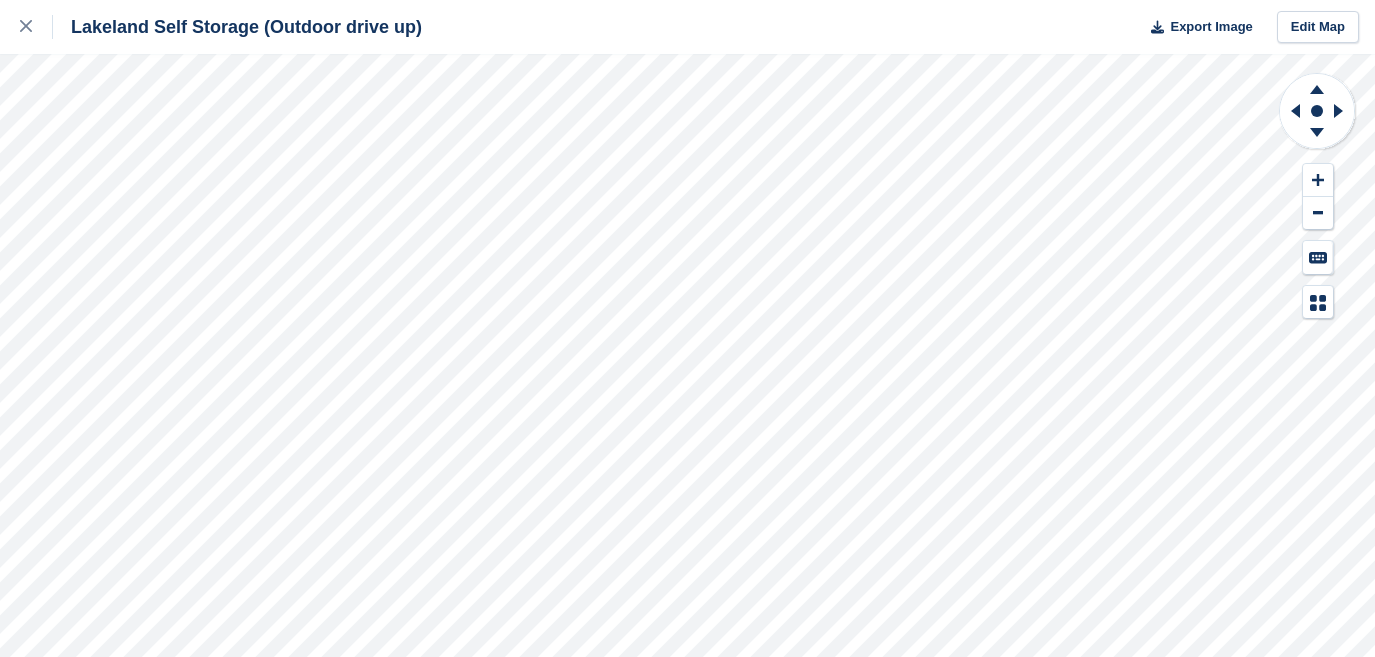 scroll, scrollTop: 0, scrollLeft: 0, axis: both 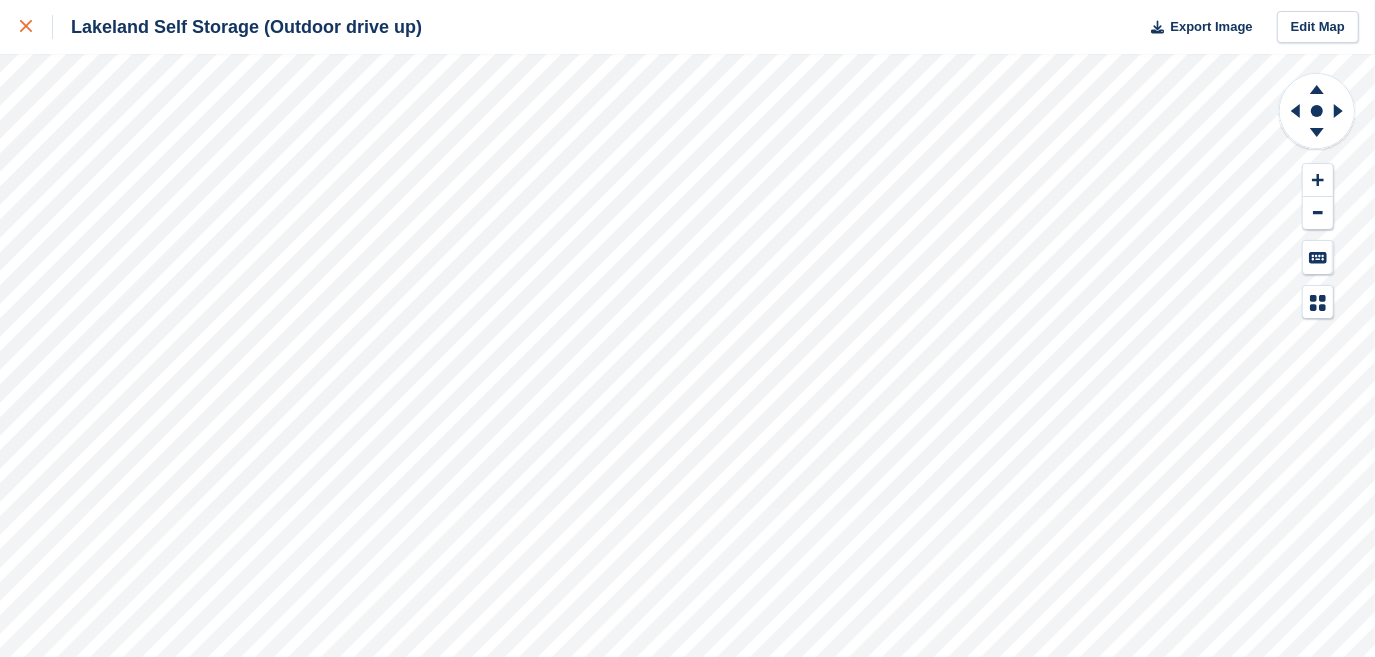 click 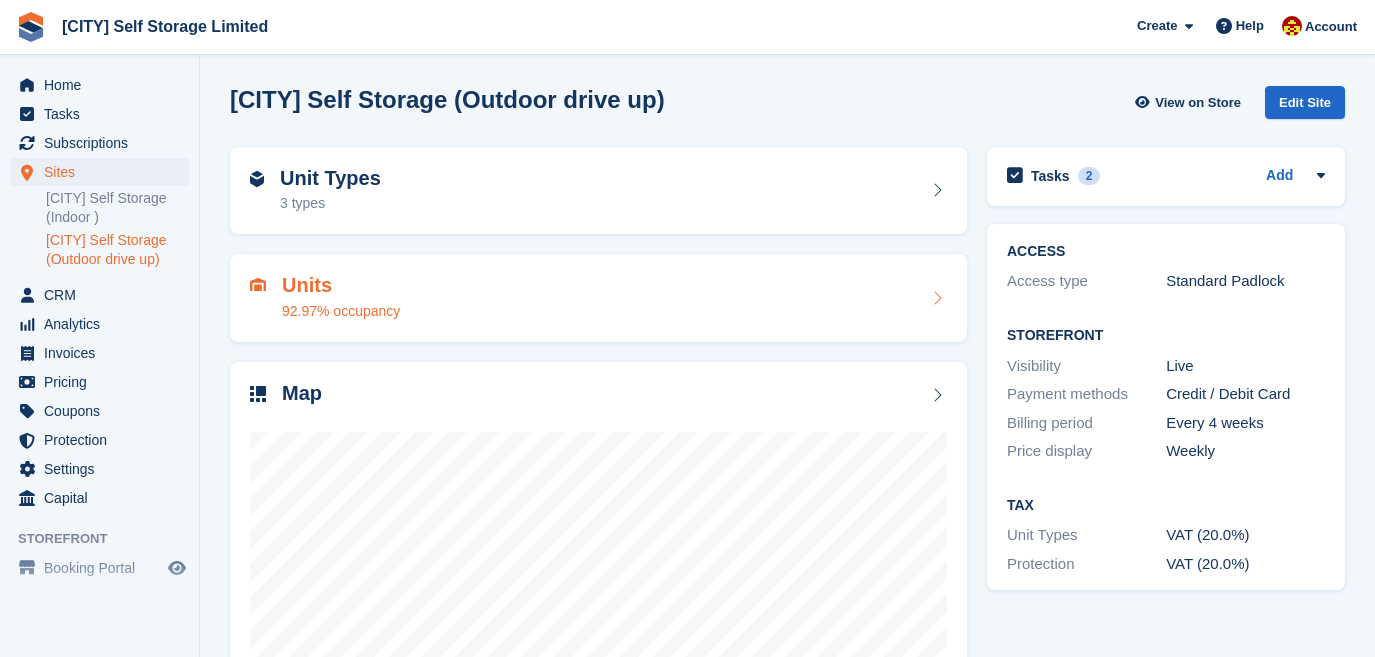 scroll, scrollTop: 0, scrollLeft: 0, axis: both 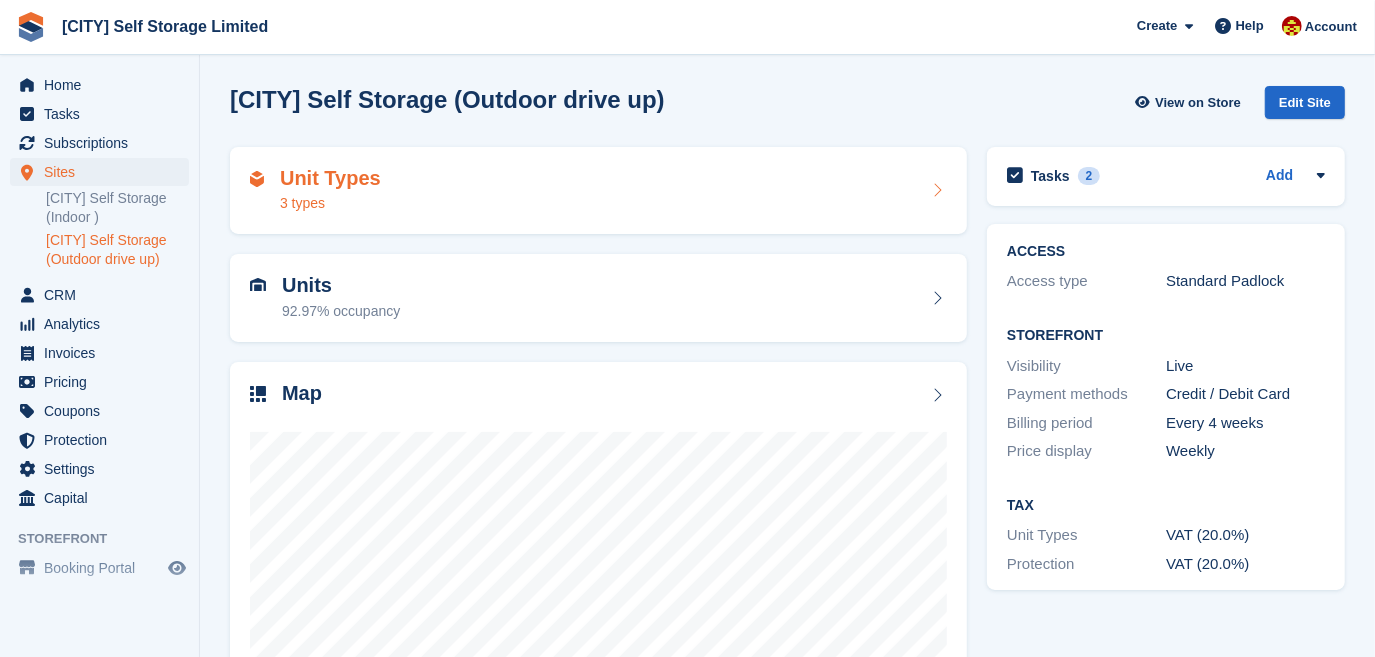 click on "Unit Types
3 types" at bounding box center [598, 191] 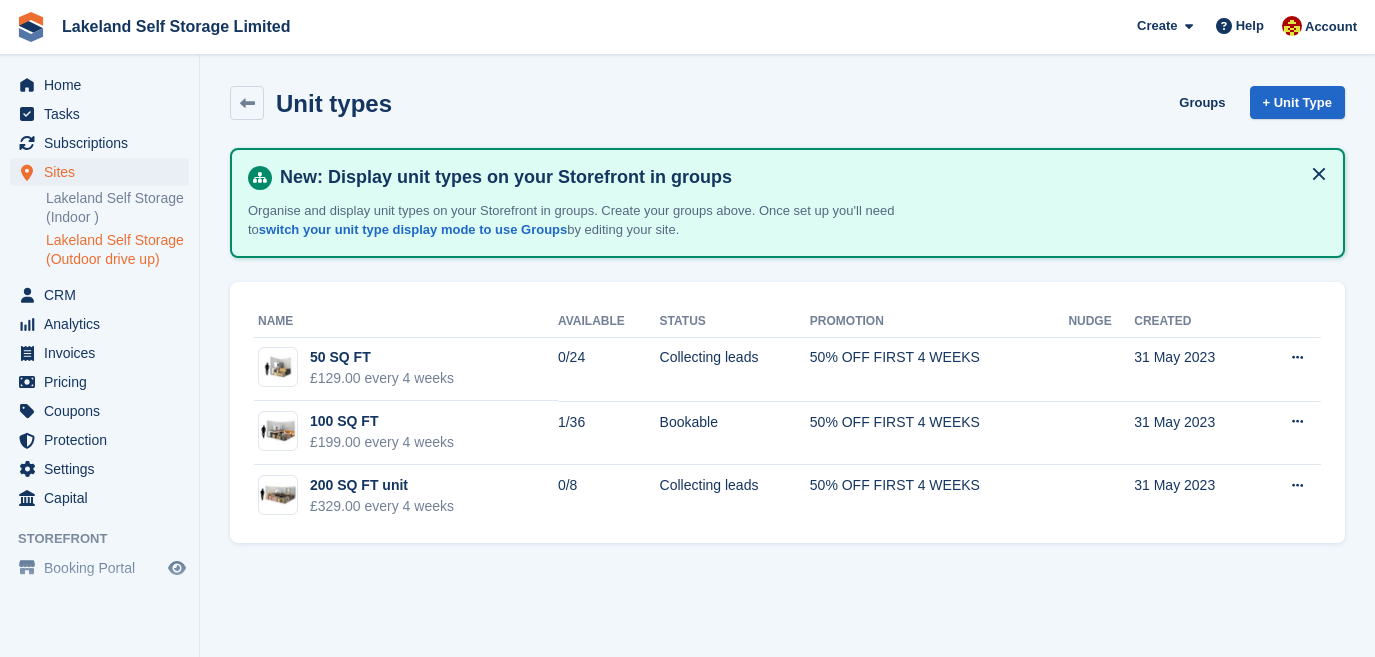 scroll, scrollTop: 0, scrollLeft: 0, axis: both 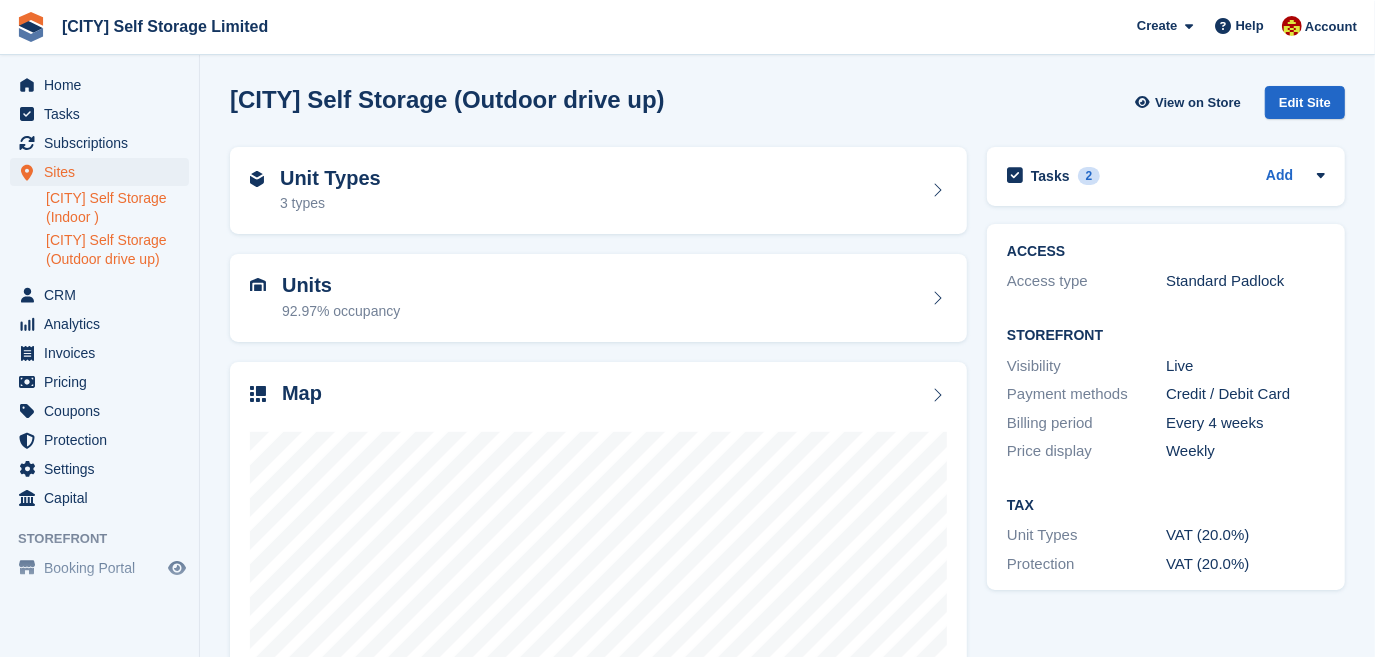 click on "[CITY] Self Storage  (Indoor )" at bounding box center (117, 208) 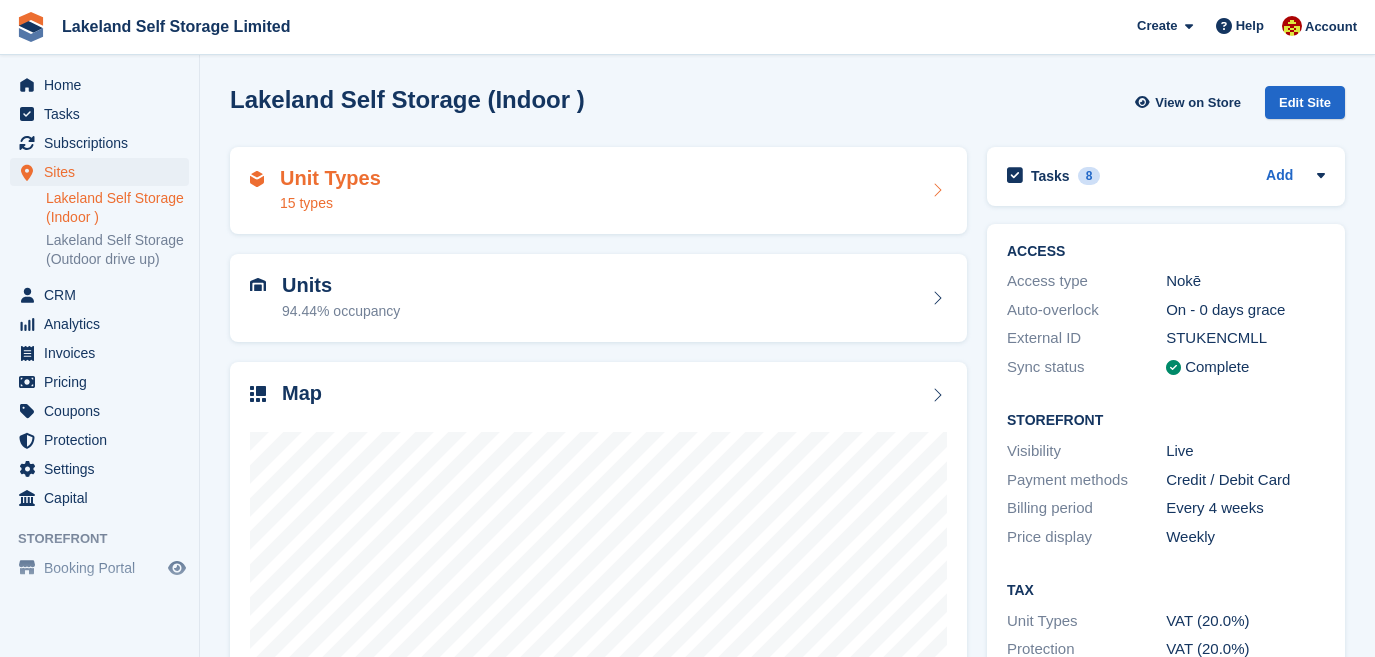 scroll, scrollTop: 0, scrollLeft: 0, axis: both 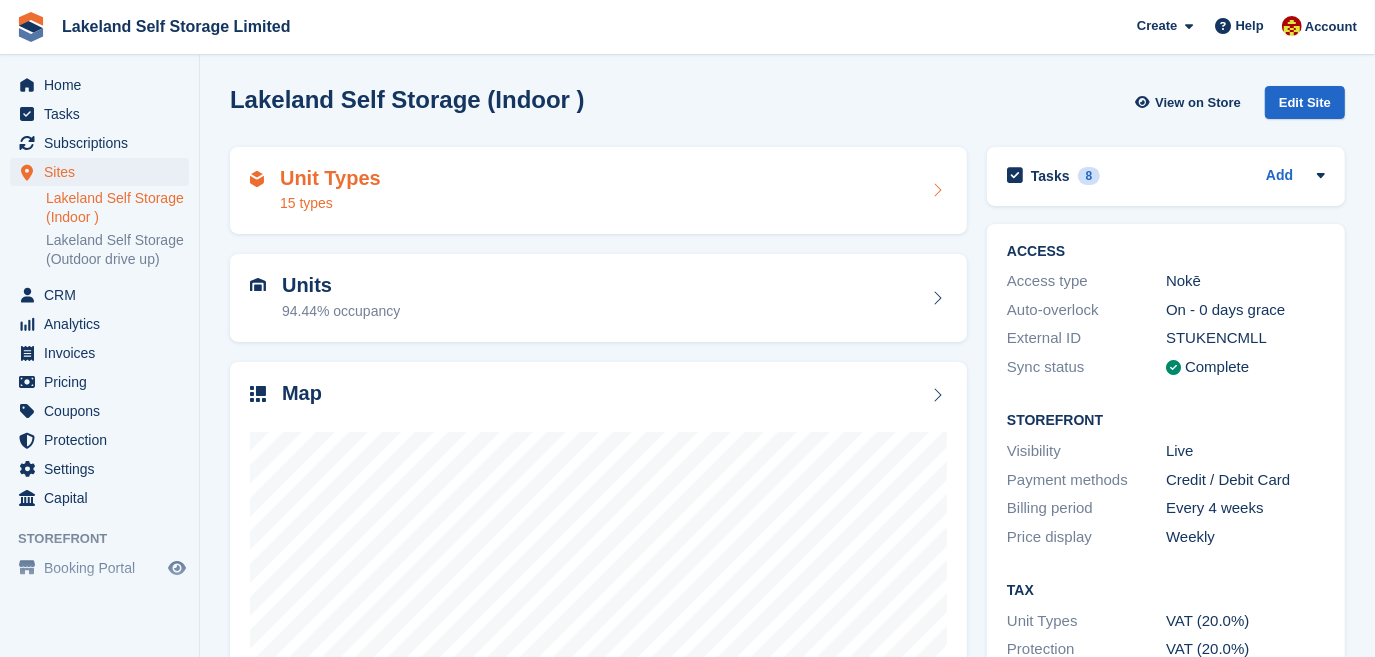 click on "Unit Types
15 types" at bounding box center [330, 191] 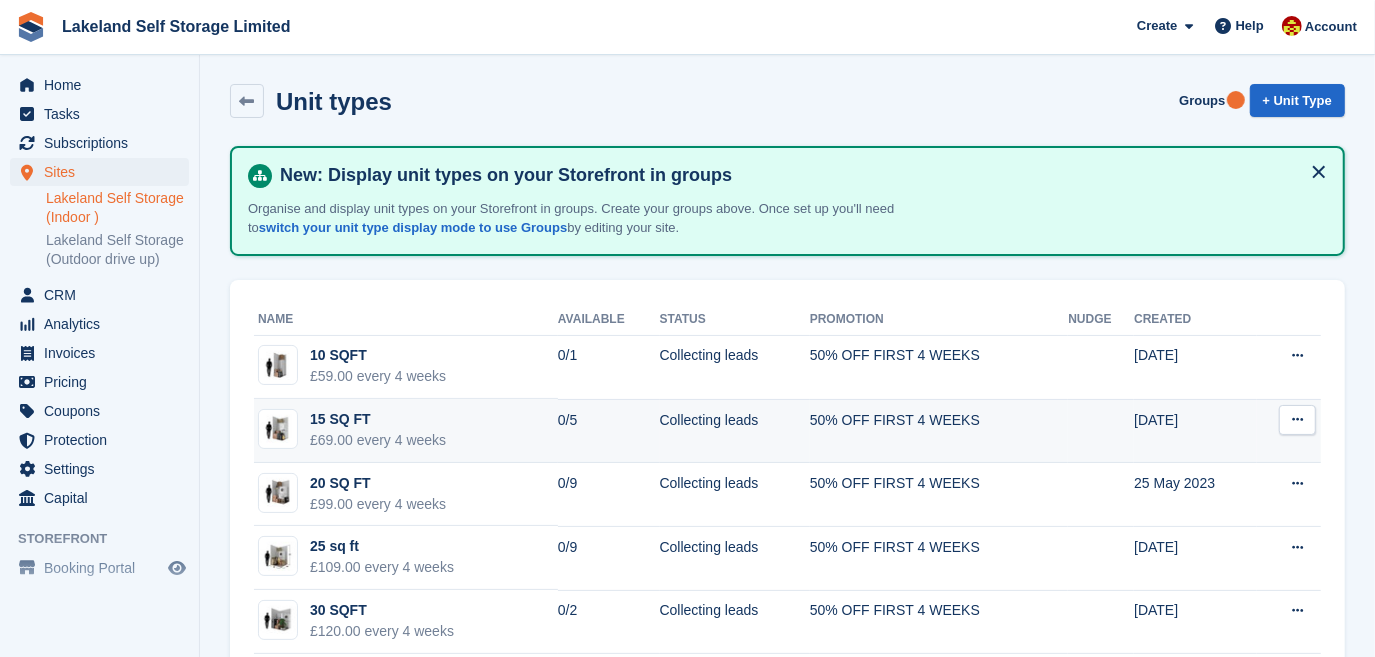 scroll, scrollTop: 0, scrollLeft: 0, axis: both 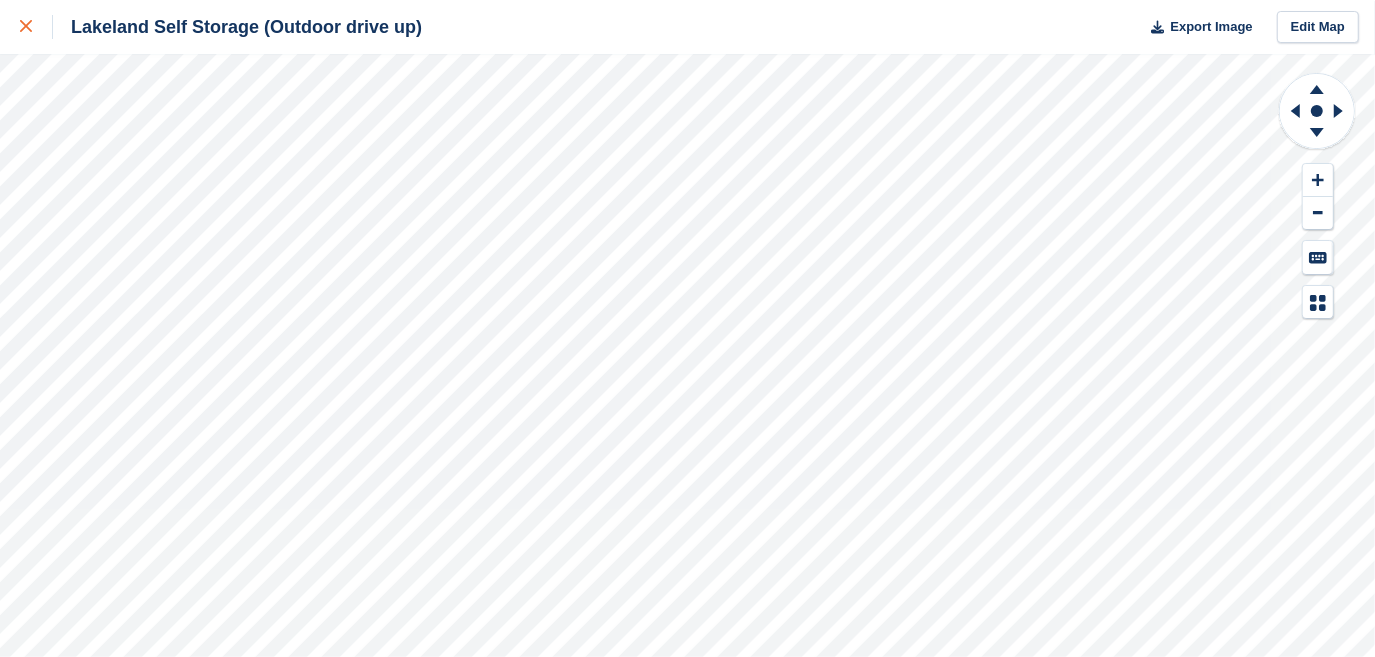 click at bounding box center (36, 27) 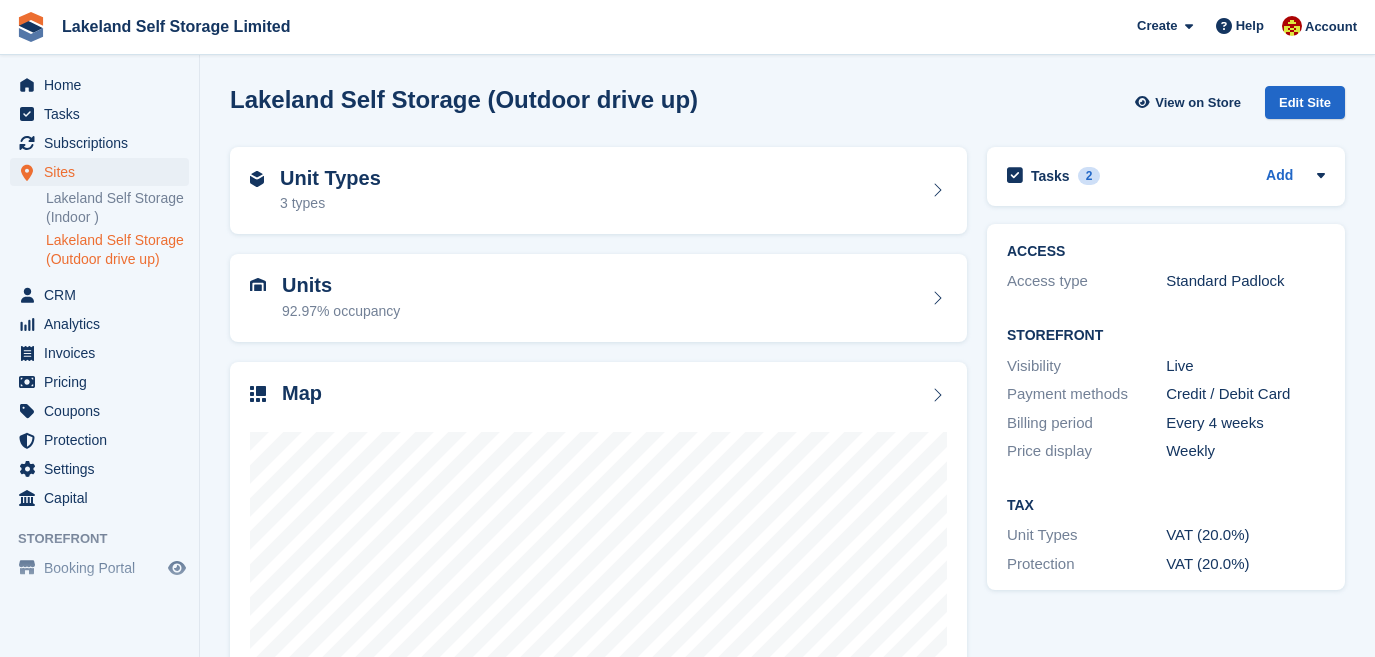 scroll, scrollTop: 0, scrollLeft: 0, axis: both 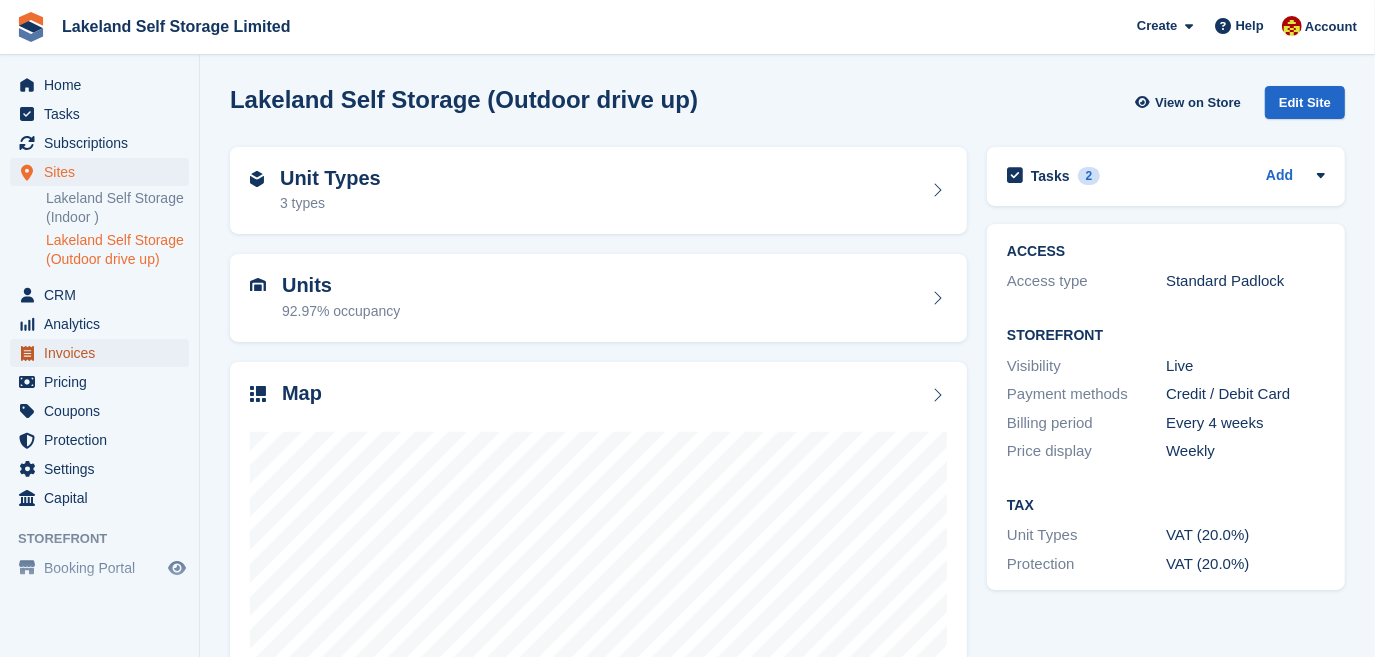 click on "Invoices" at bounding box center (104, 353) 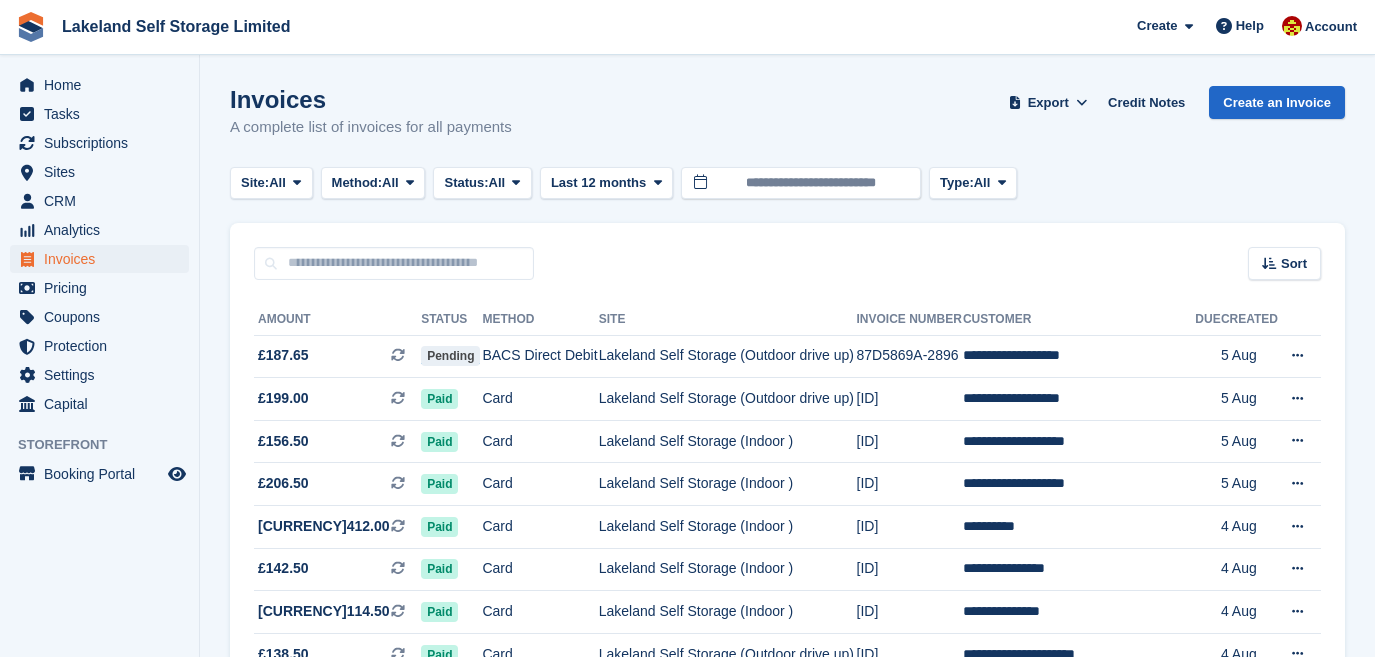 scroll, scrollTop: 0, scrollLeft: 0, axis: both 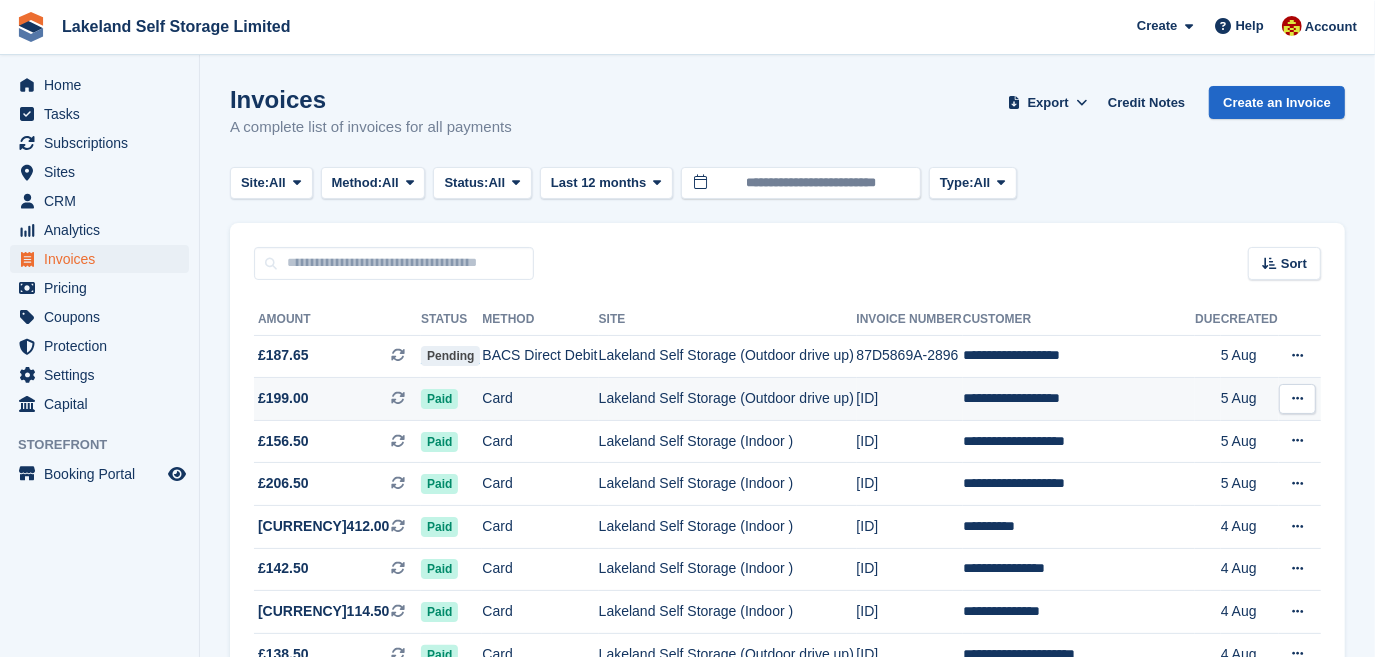 click on "Lakeland Self Storage (Outdoor drive up)" at bounding box center (728, 399) 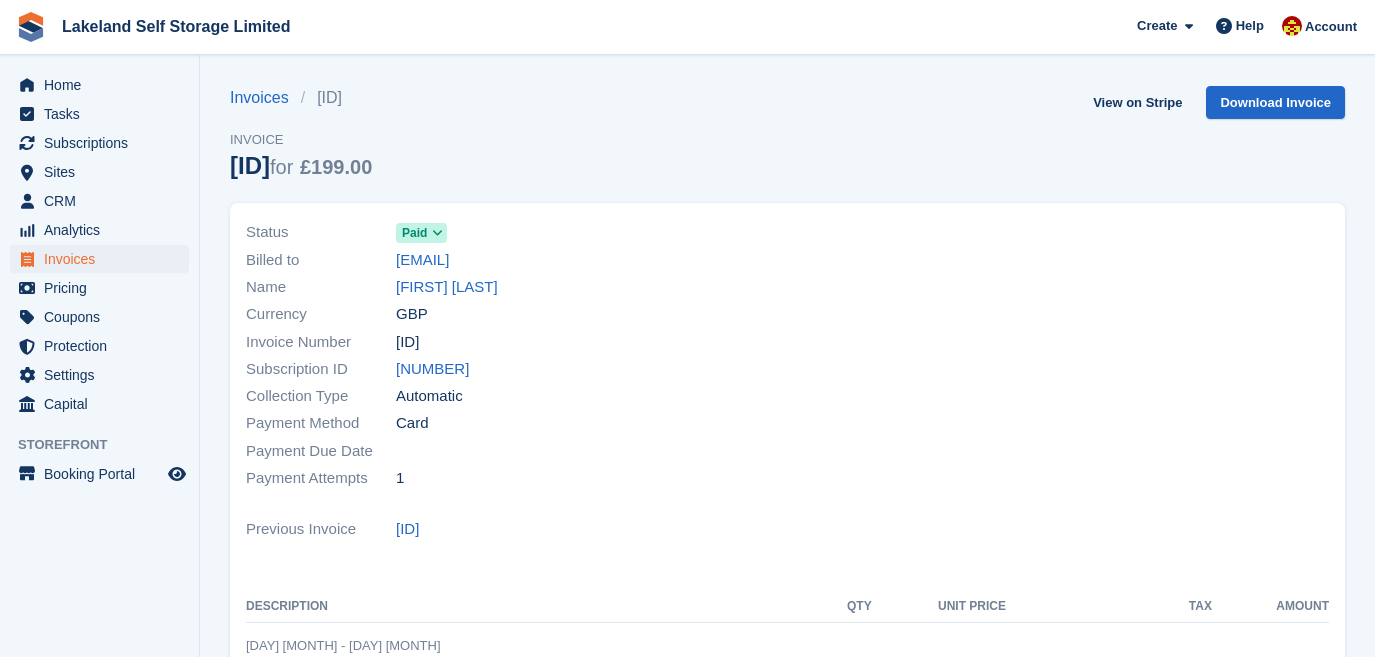 scroll, scrollTop: 0, scrollLeft: 0, axis: both 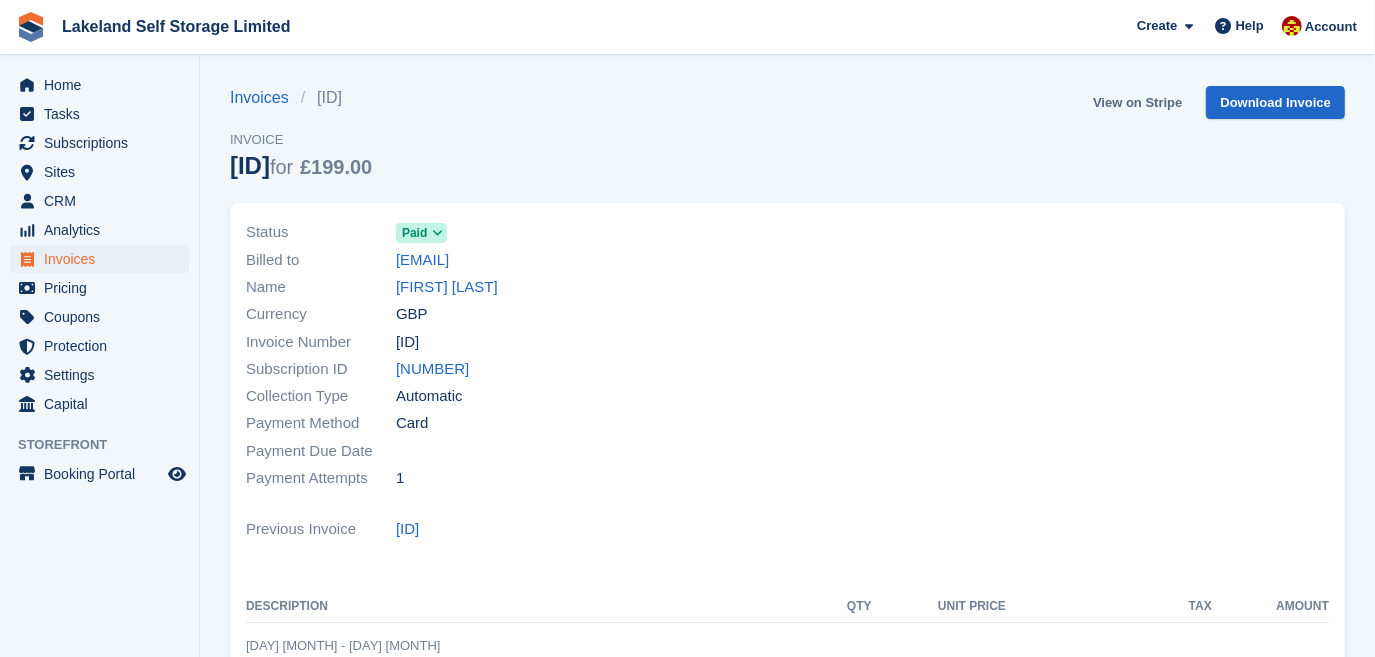click on "View on Stripe" at bounding box center [1137, 102] 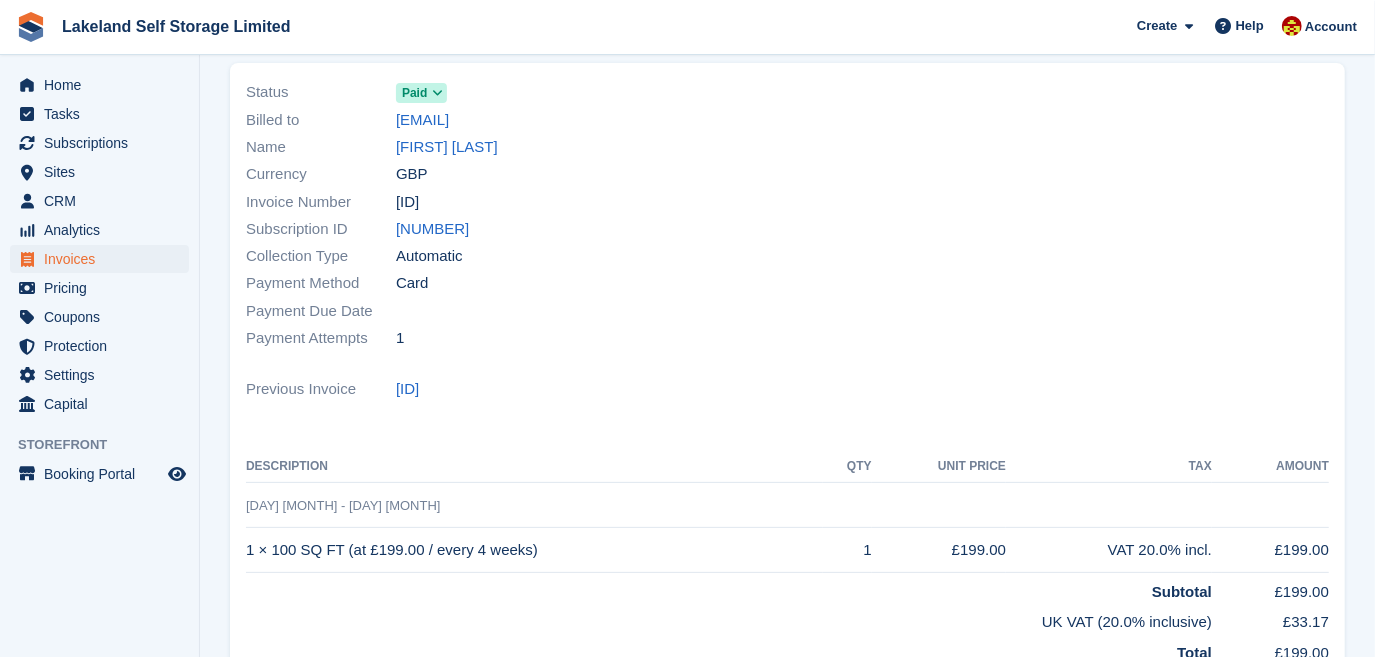 scroll, scrollTop: 0, scrollLeft: 0, axis: both 